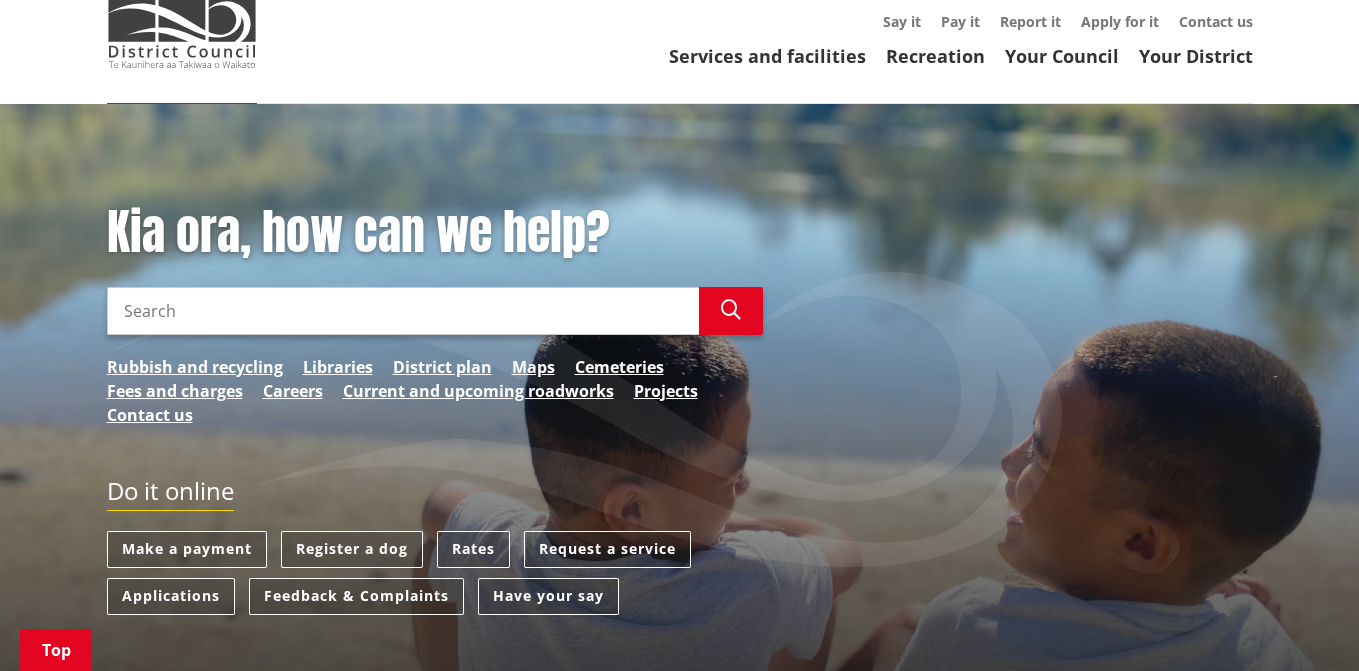 scroll, scrollTop: 300, scrollLeft: 0, axis: vertical 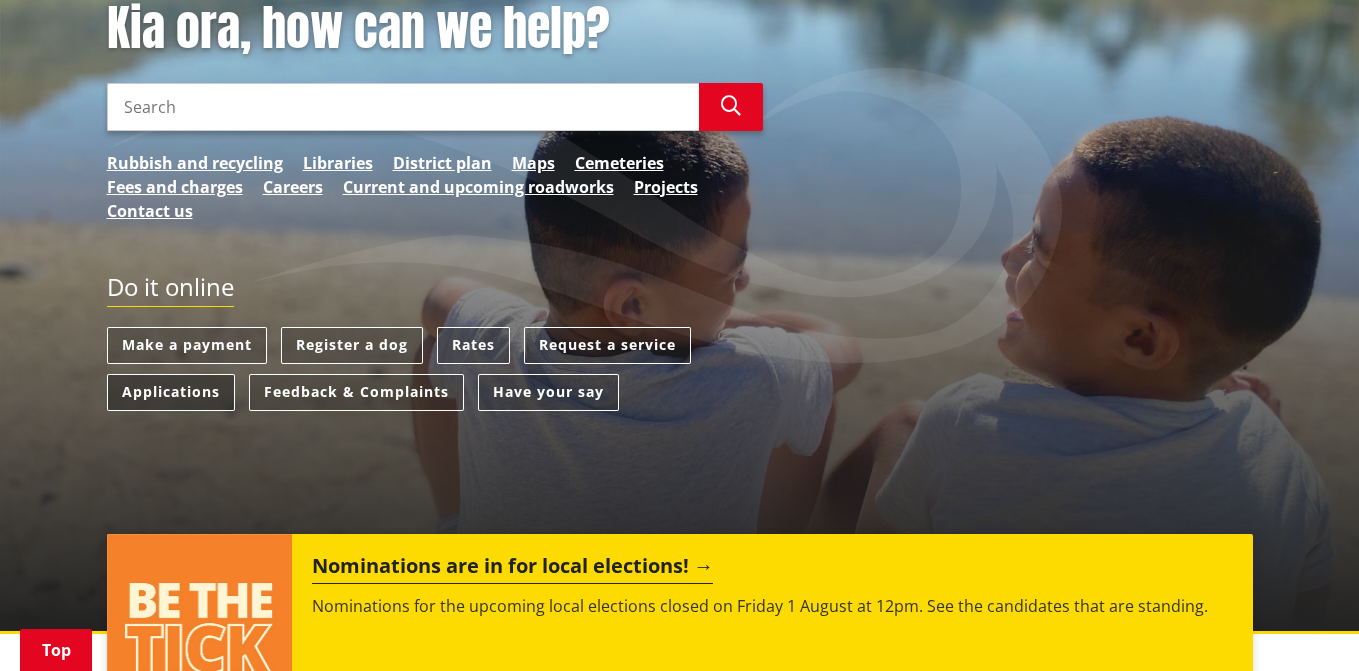 click on "Applications" at bounding box center (171, 392) 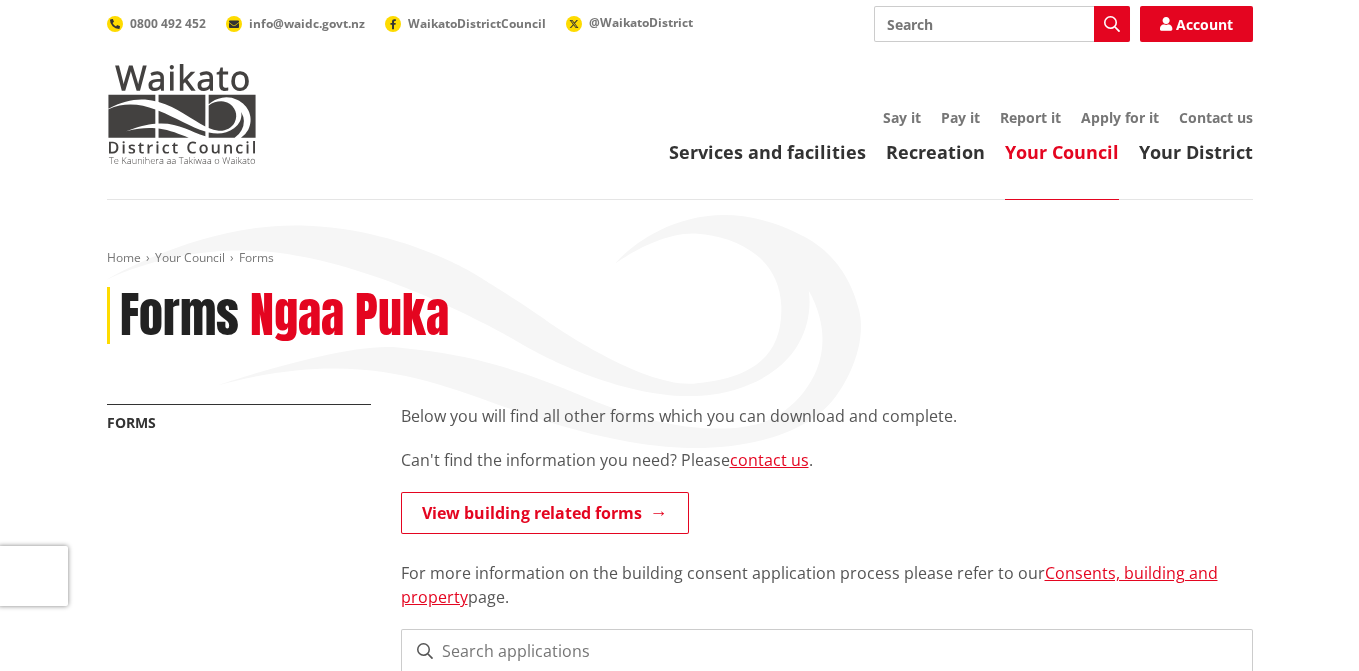 scroll, scrollTop: 300, scrollLeft: 0, axis: vertical 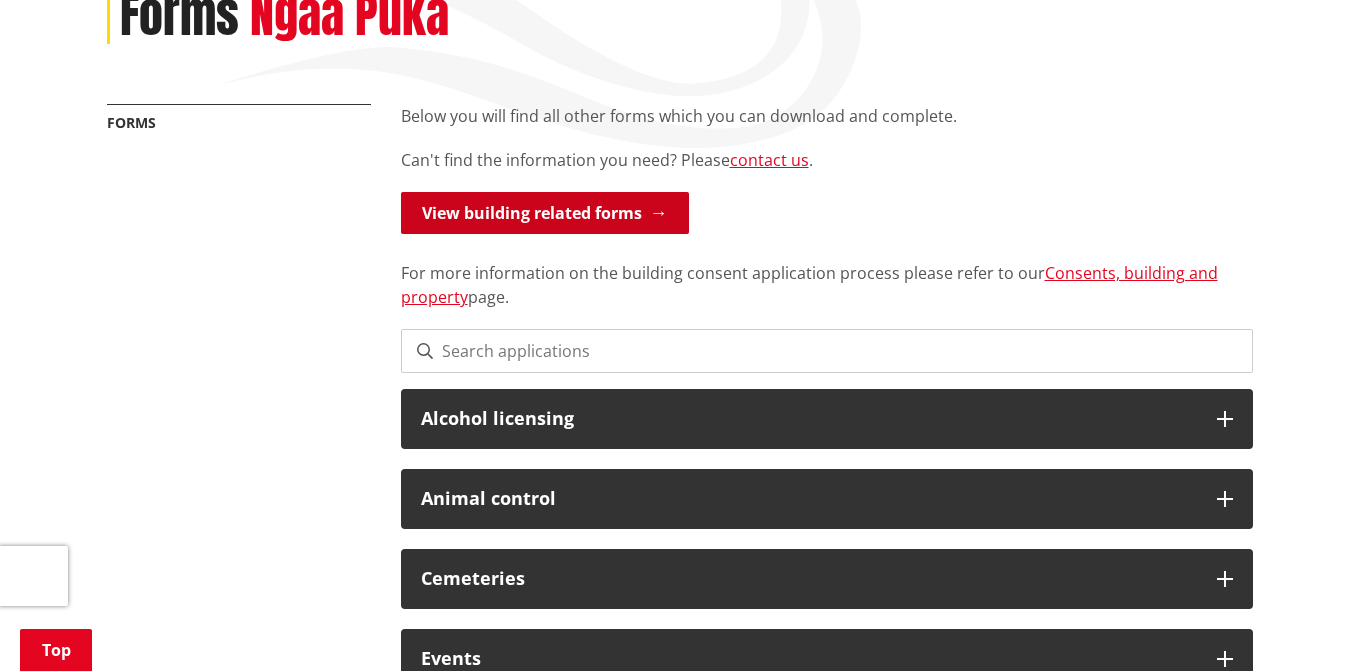 click on "View building related forms" at bounding box center [545, 213] 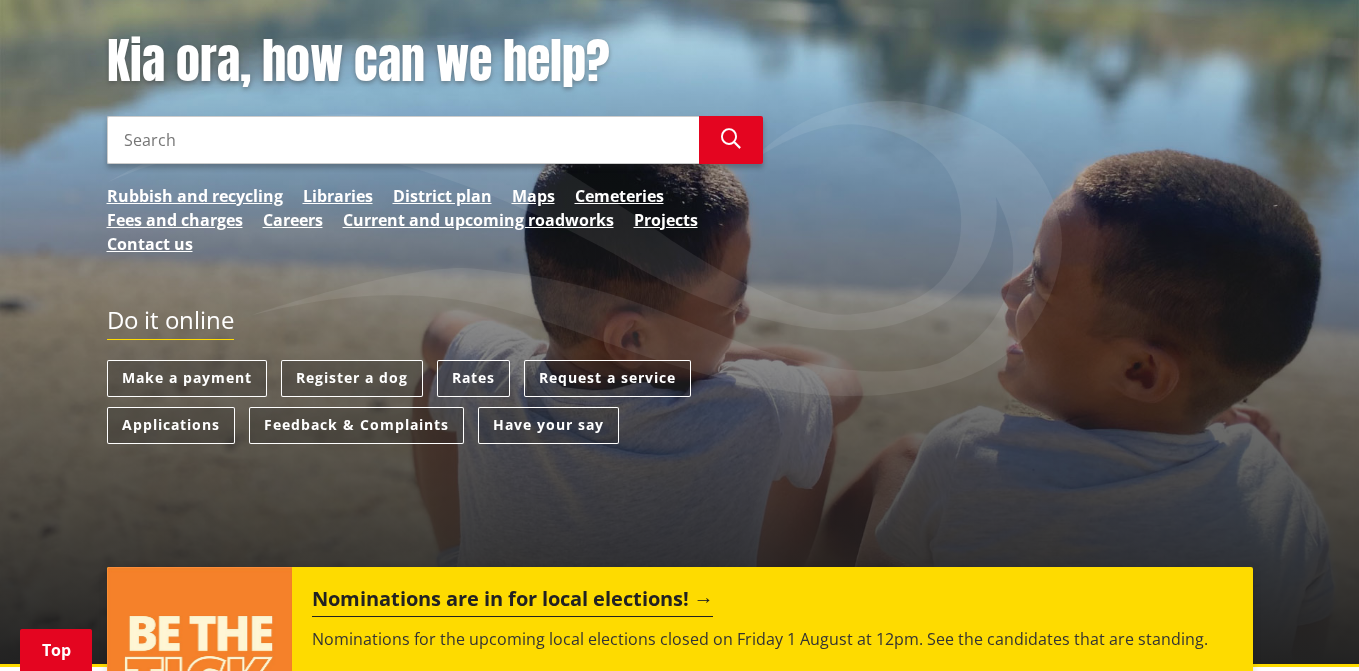 scroll, scrollTop: 300, scrollLeft: 0, axis: vertical 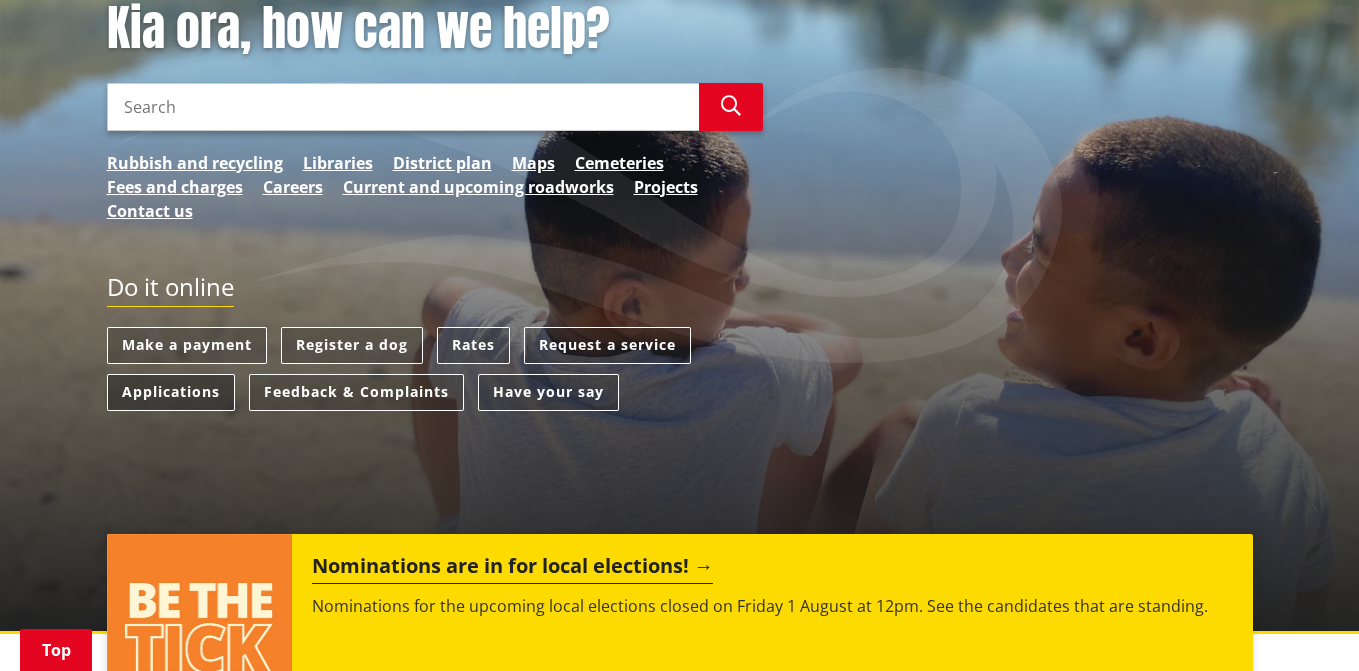 click on "Applications" at bounding box center (171, 392) 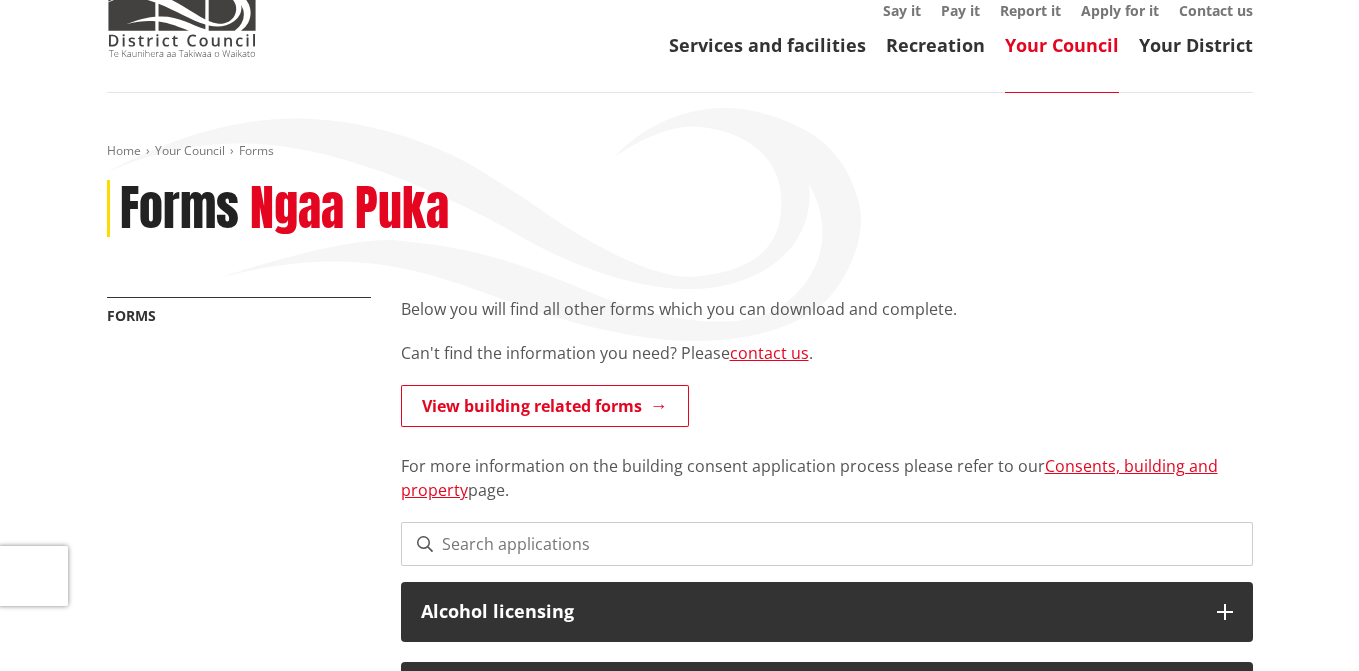 scroll, scrollTop: 300, scrollLeft: 0, axis: vertical 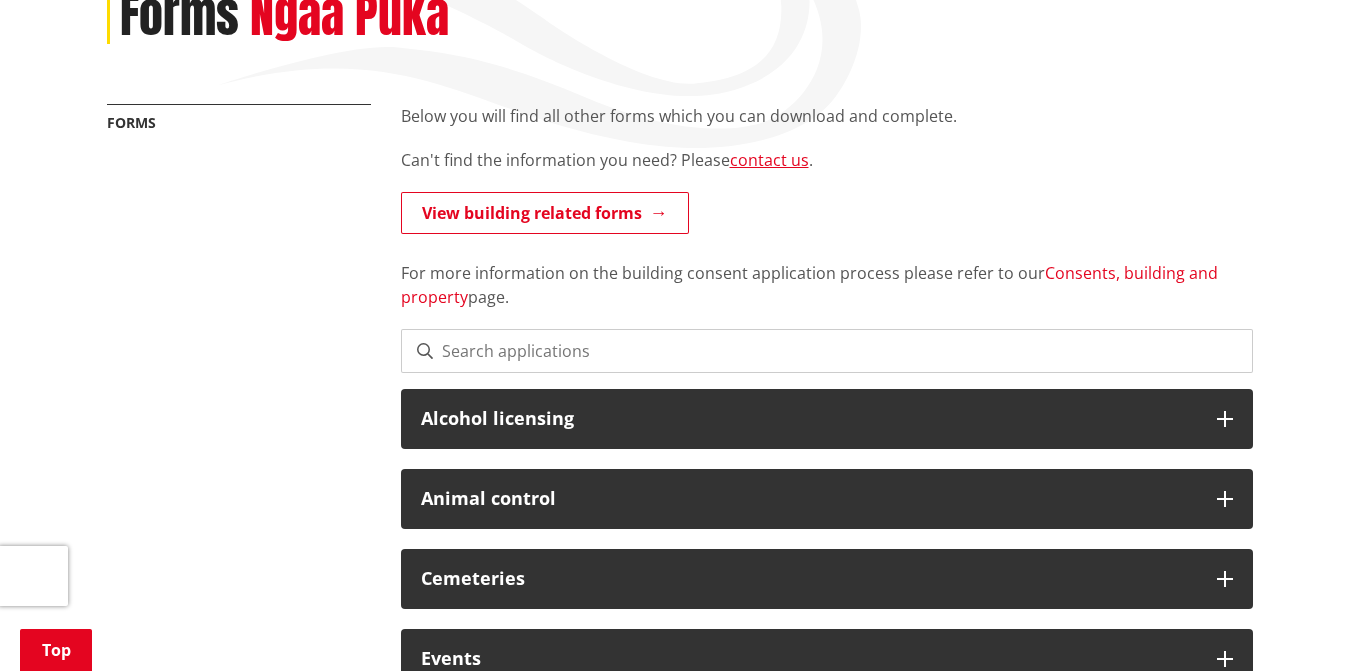 click on "Consents, building and property" at bounding box center [809, 285] 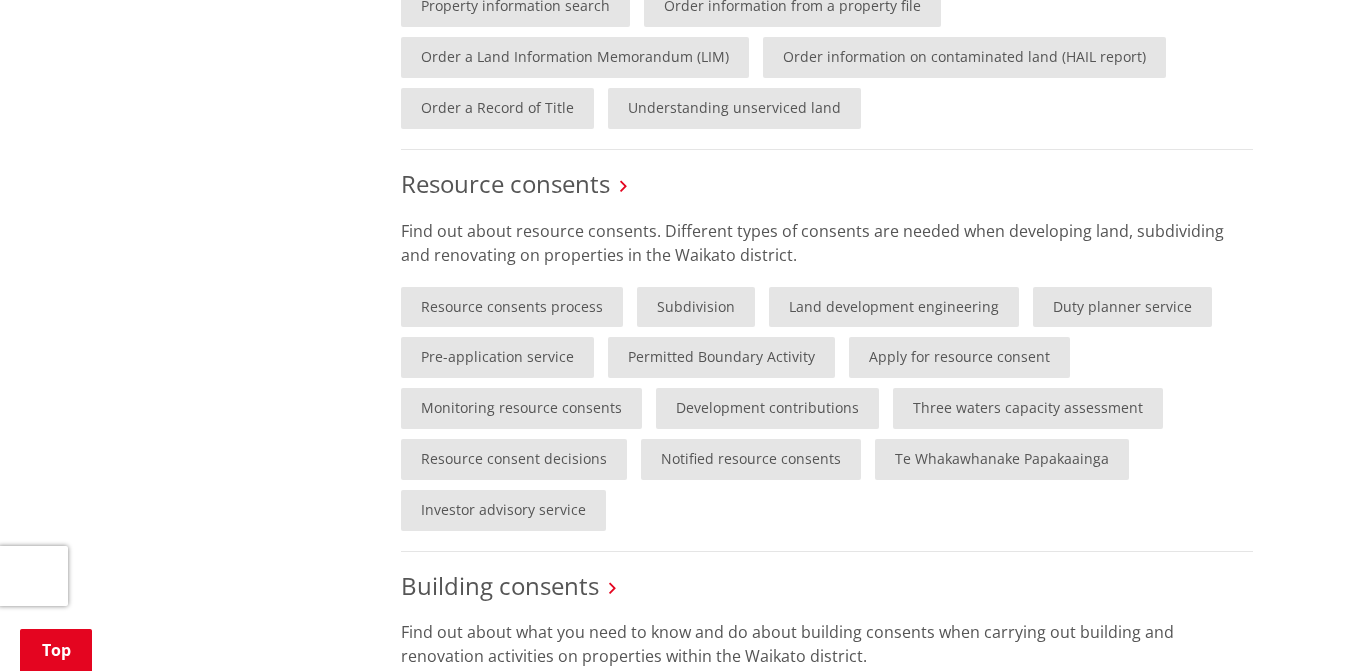 scroll, scrollTop: 1500, scrollLeft: 0, axis: vertical 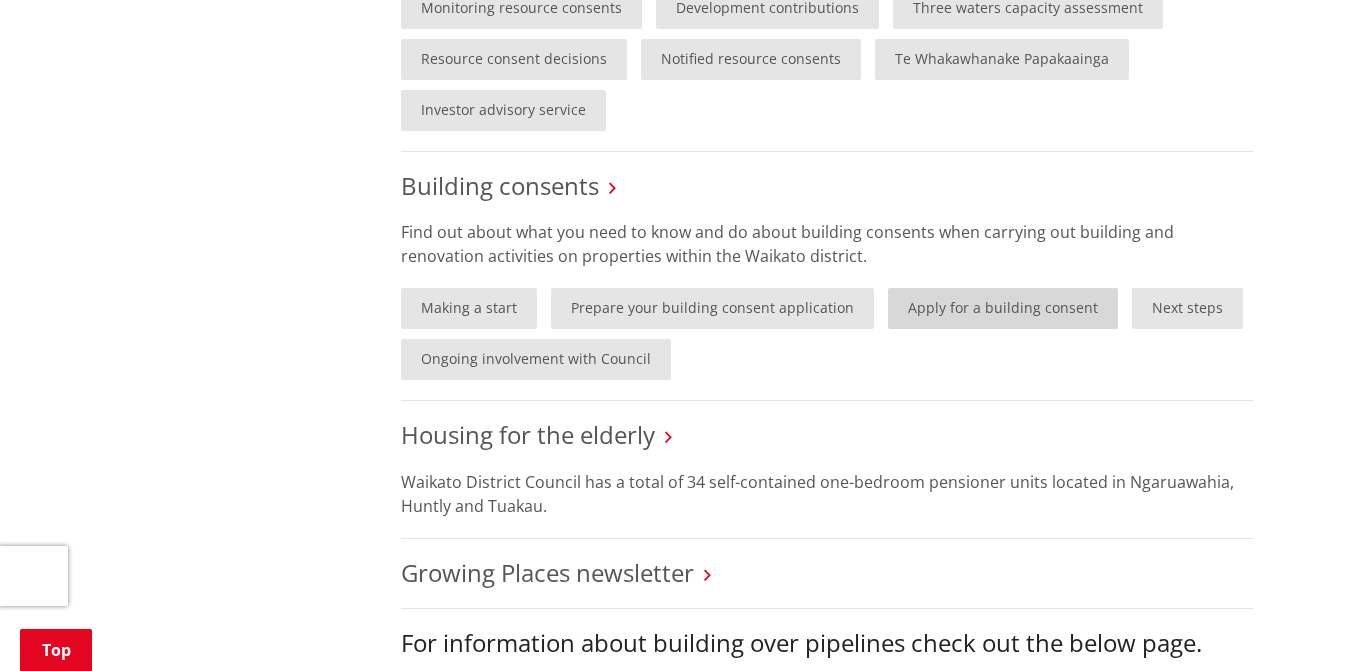 click on "Apply for a building consent" at bounding box center (1003, 308) 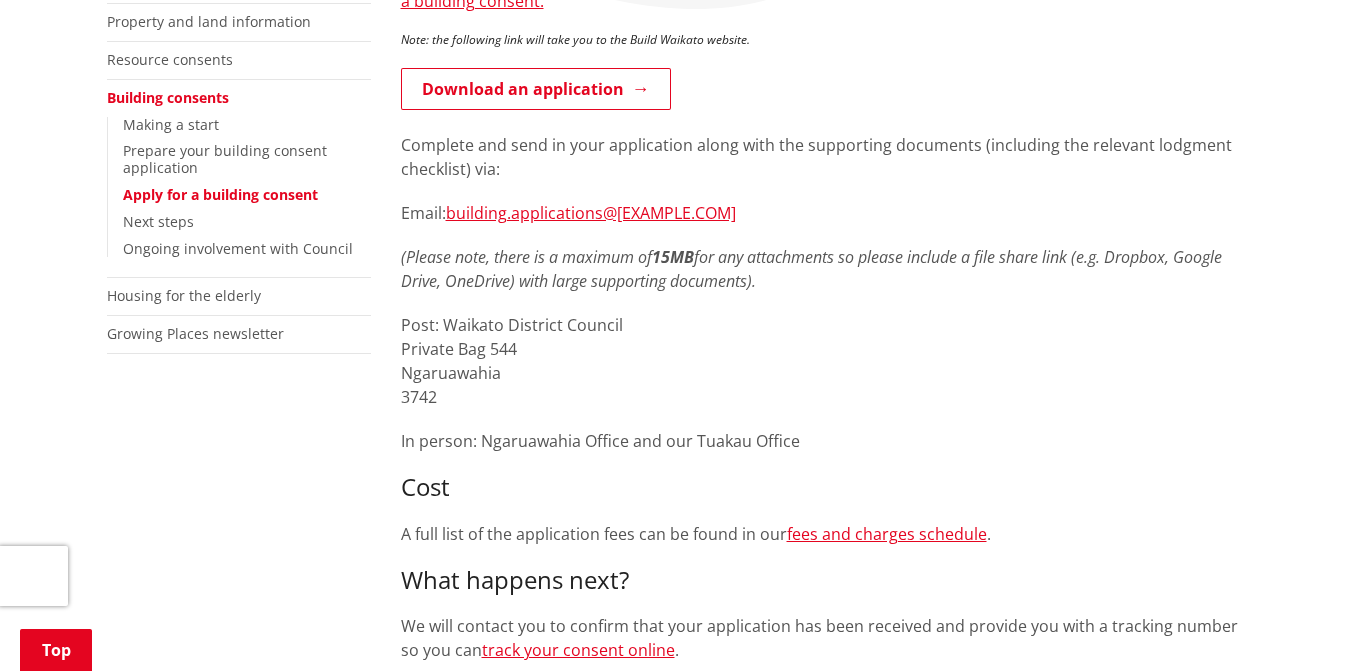scroll, scrollTop: 300, scrollLeft: 0, axis: vertical 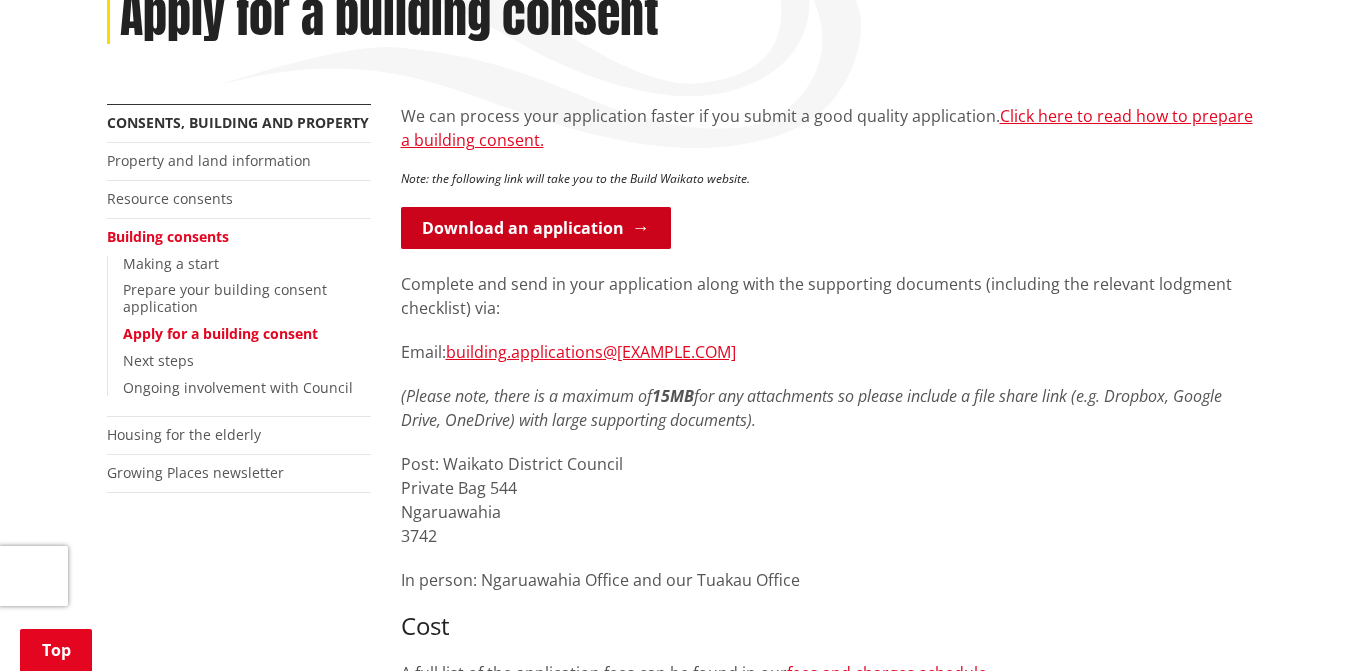 click on "Download an application" at bounding box center (536, 228) 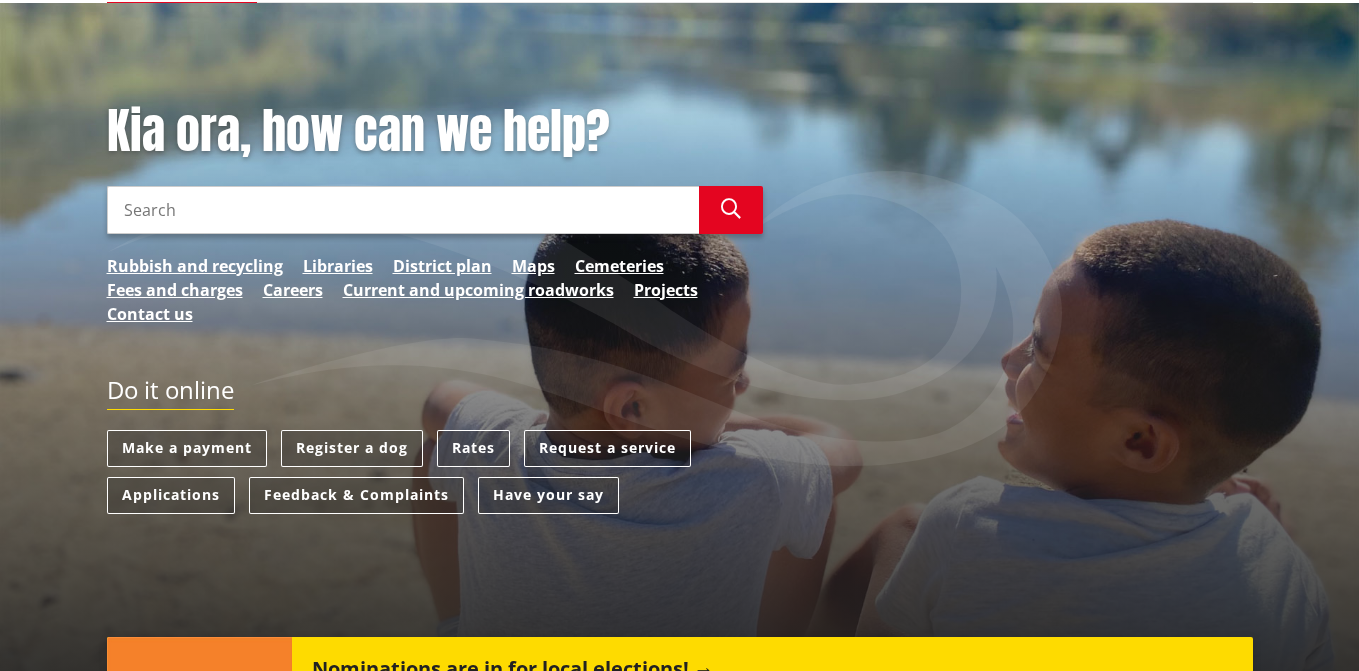 scroll, scrollTop: 200, scrollLeft: 0, axis: vertical 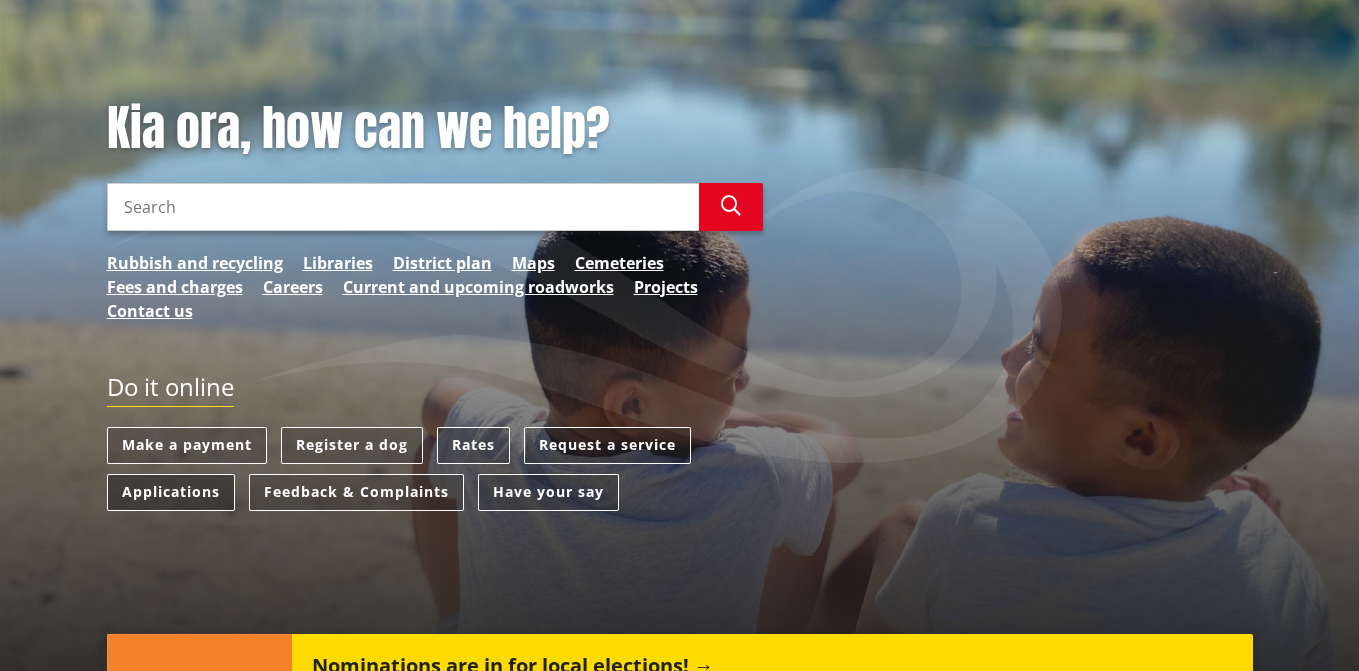 click on "Applications" at bounding box center (171, 492) 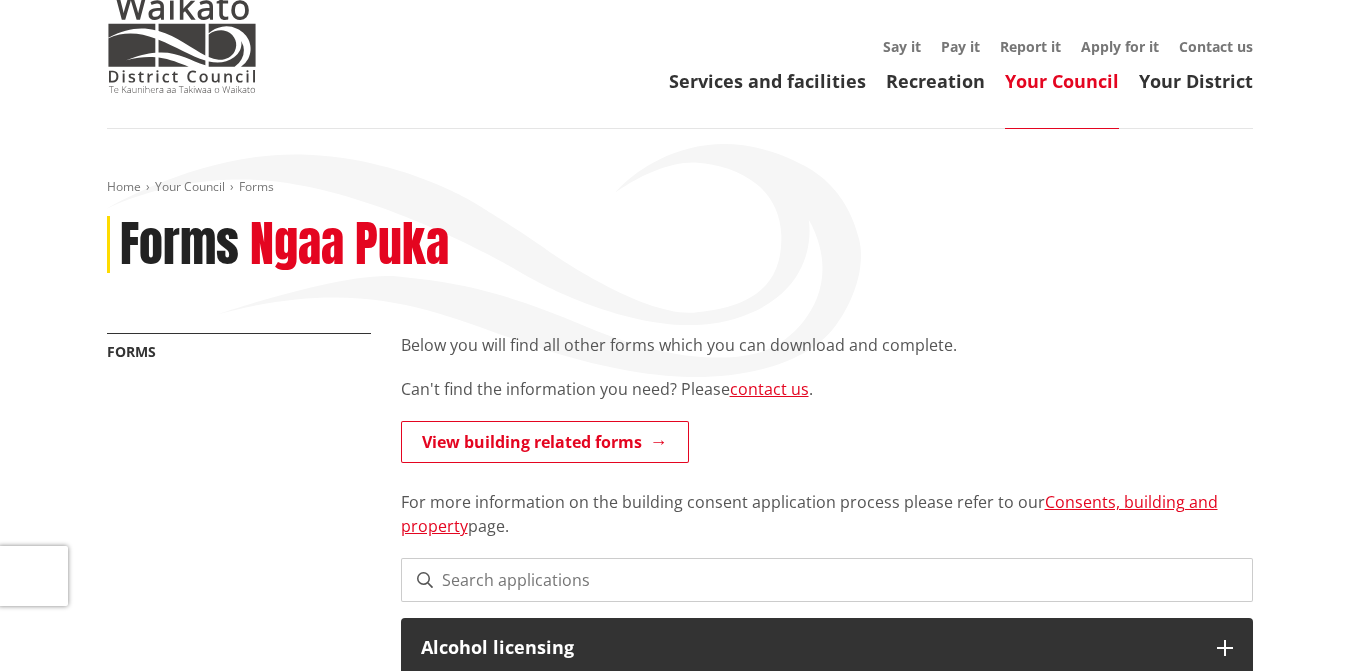 scroll, scrollTop: 100, scrollLeft: 0, axis: vertical 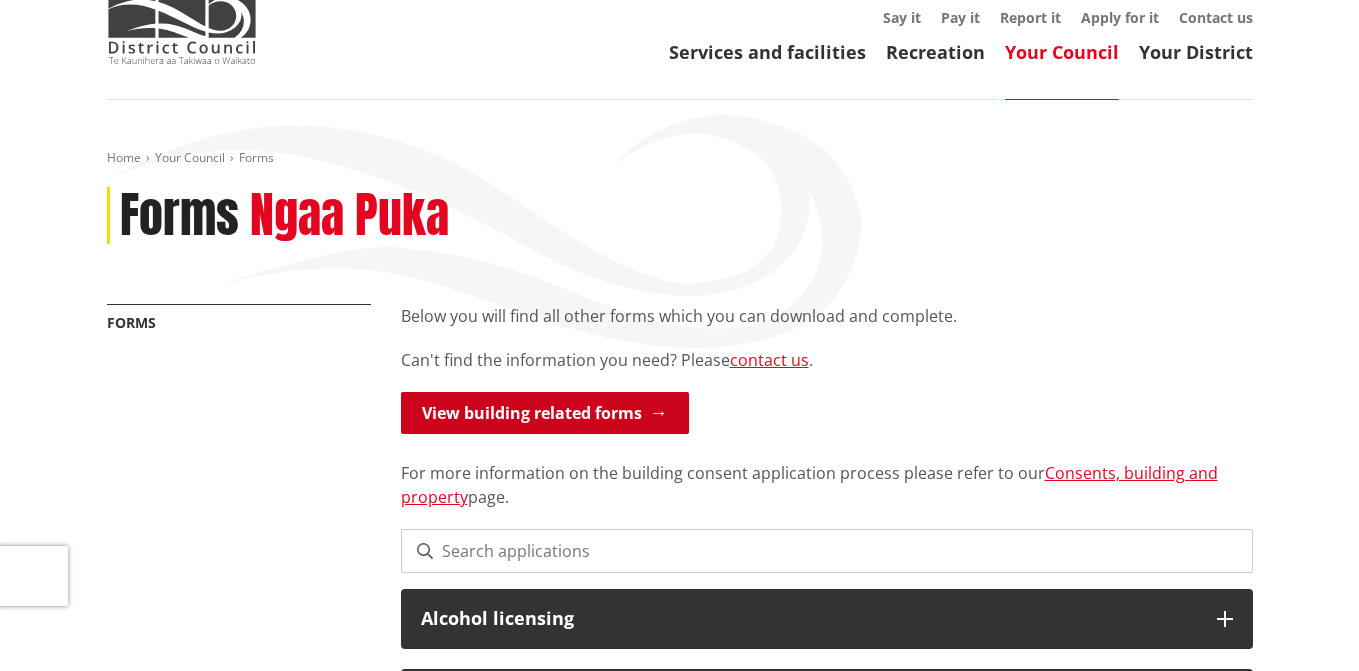 click on "View building related forms" at bounding box center (545, 413) 